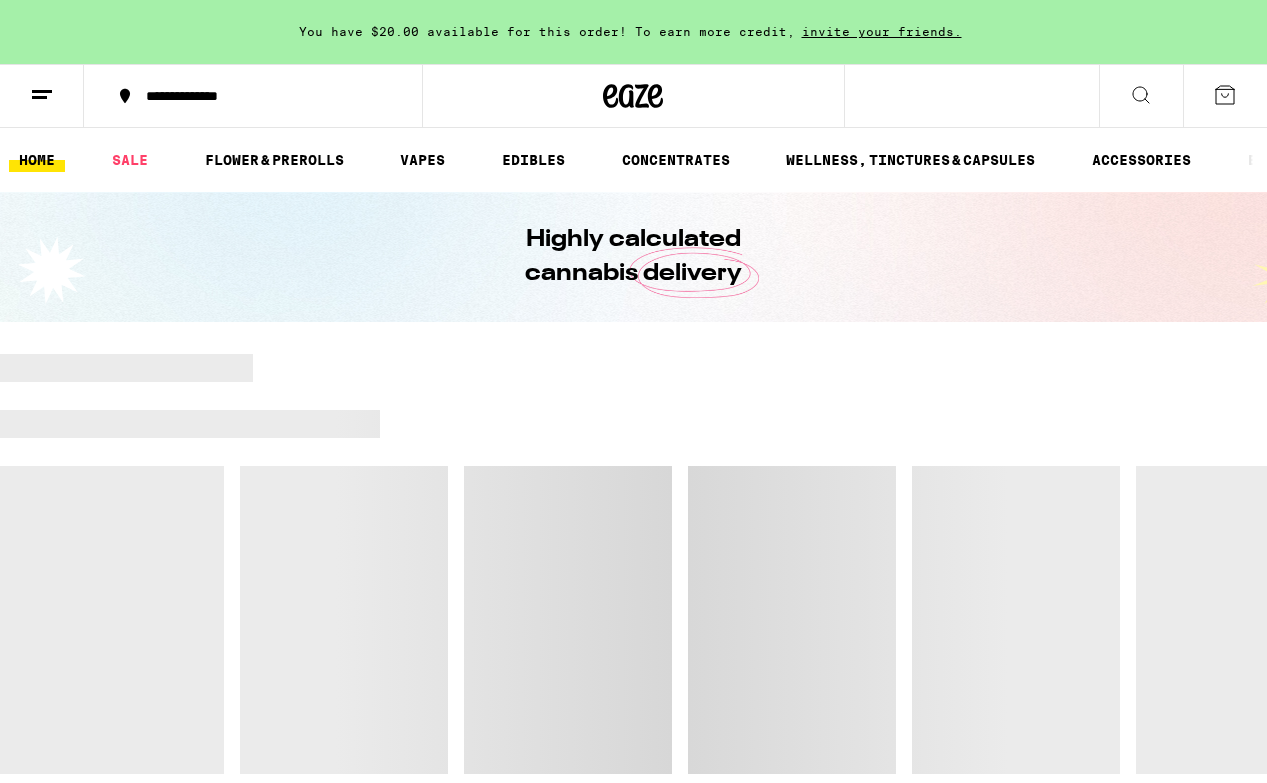 scroll, scrollTop: 0, scrollLeft: 0, axis: both 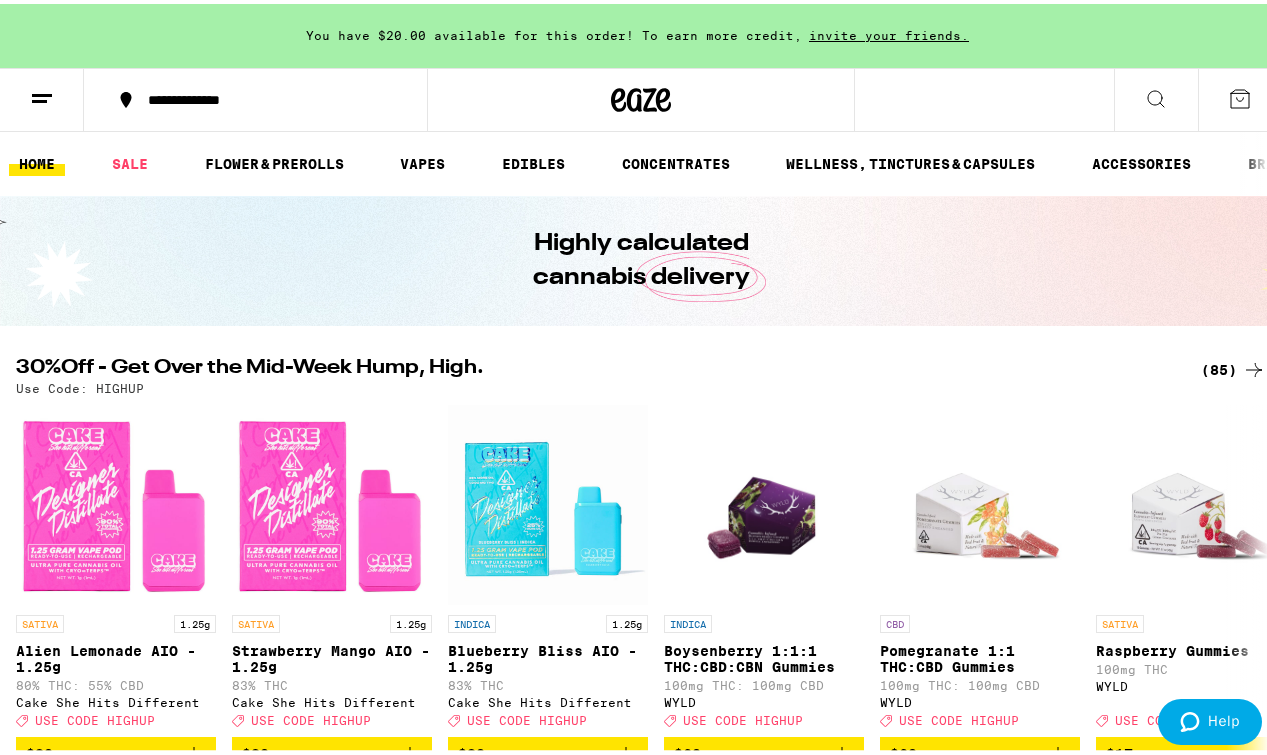 click on "You have $20.00 available for this order! To earn more credit, invite your friends." at bounding box center [641, 32] 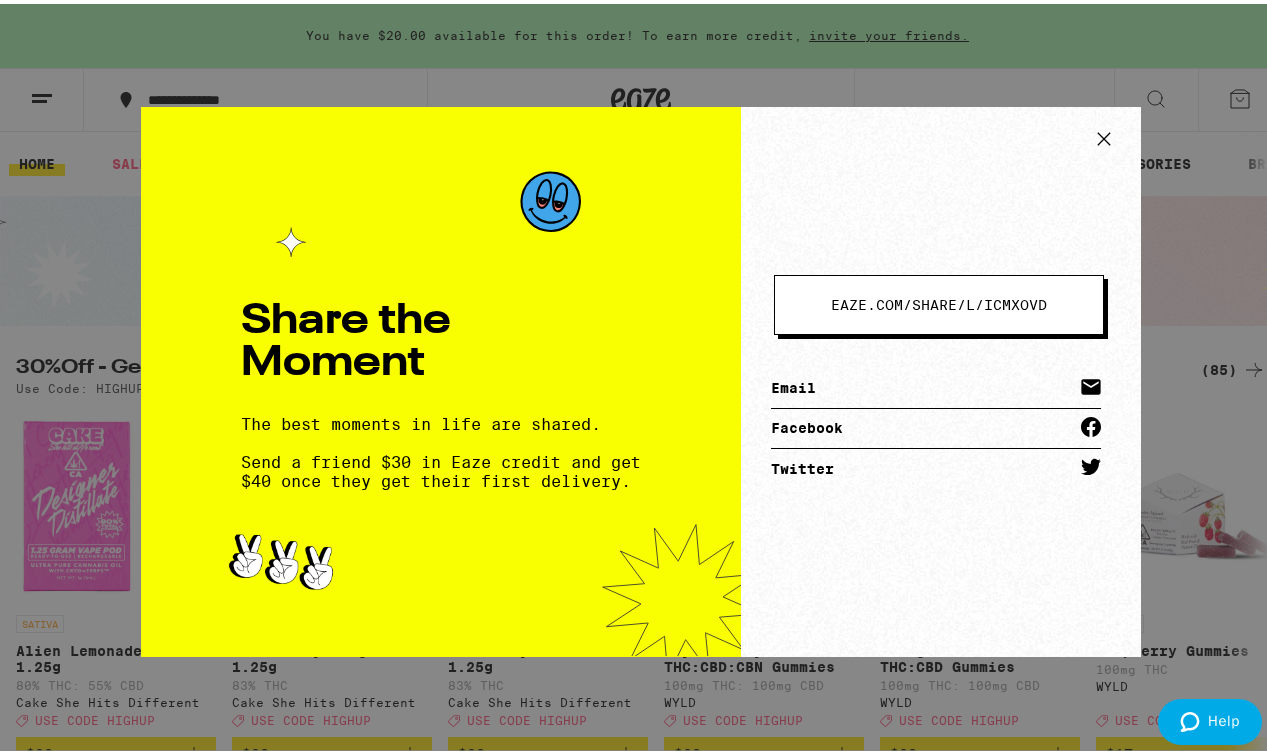 drag, startPoint x: 1098, startPoint y: 131, endPoint x: 1117, endPoint y: 132, distance: 19.026299 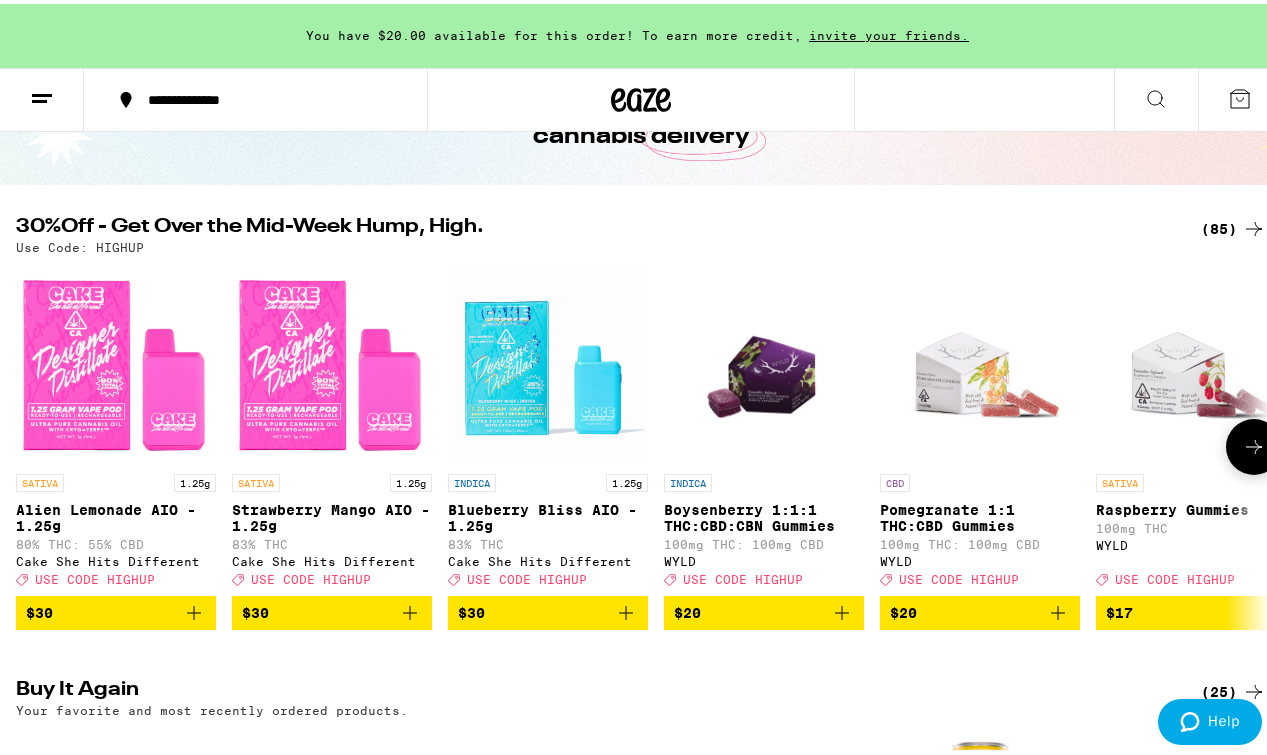 scroll, scrollTop: 147, scrollLeft: 0, axis: vertical 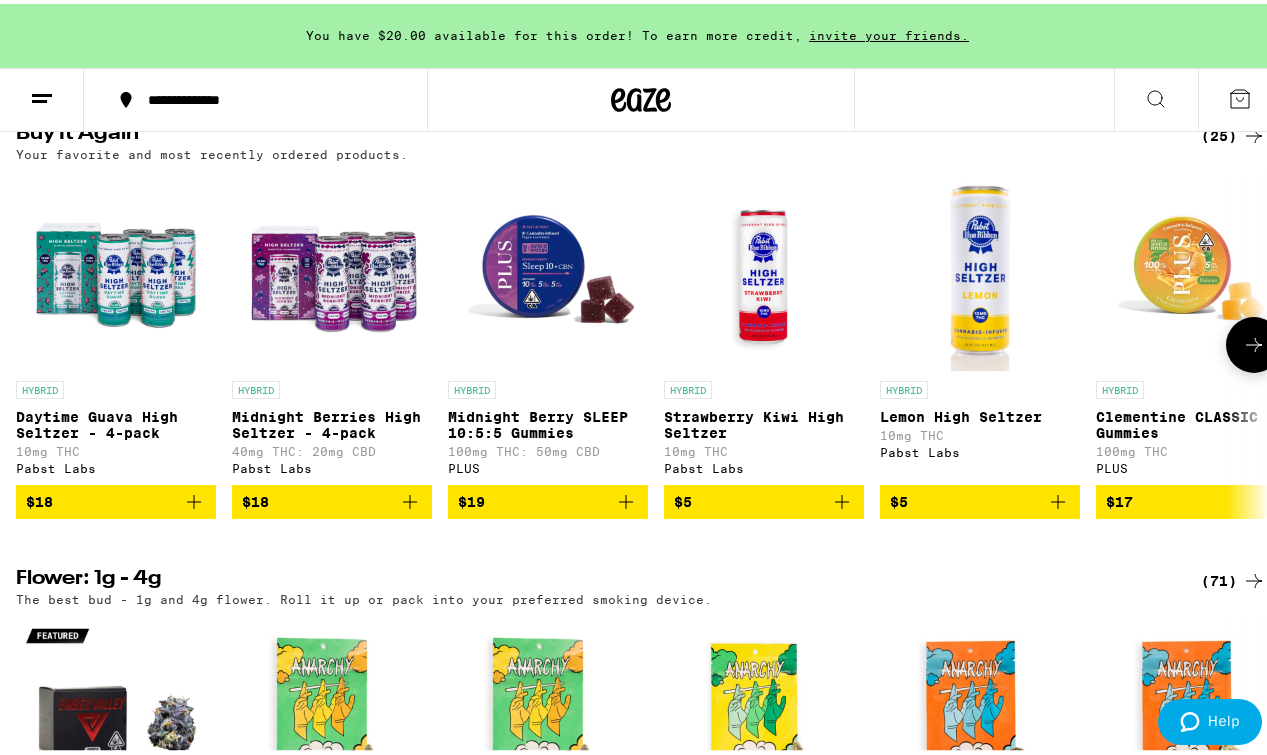 click 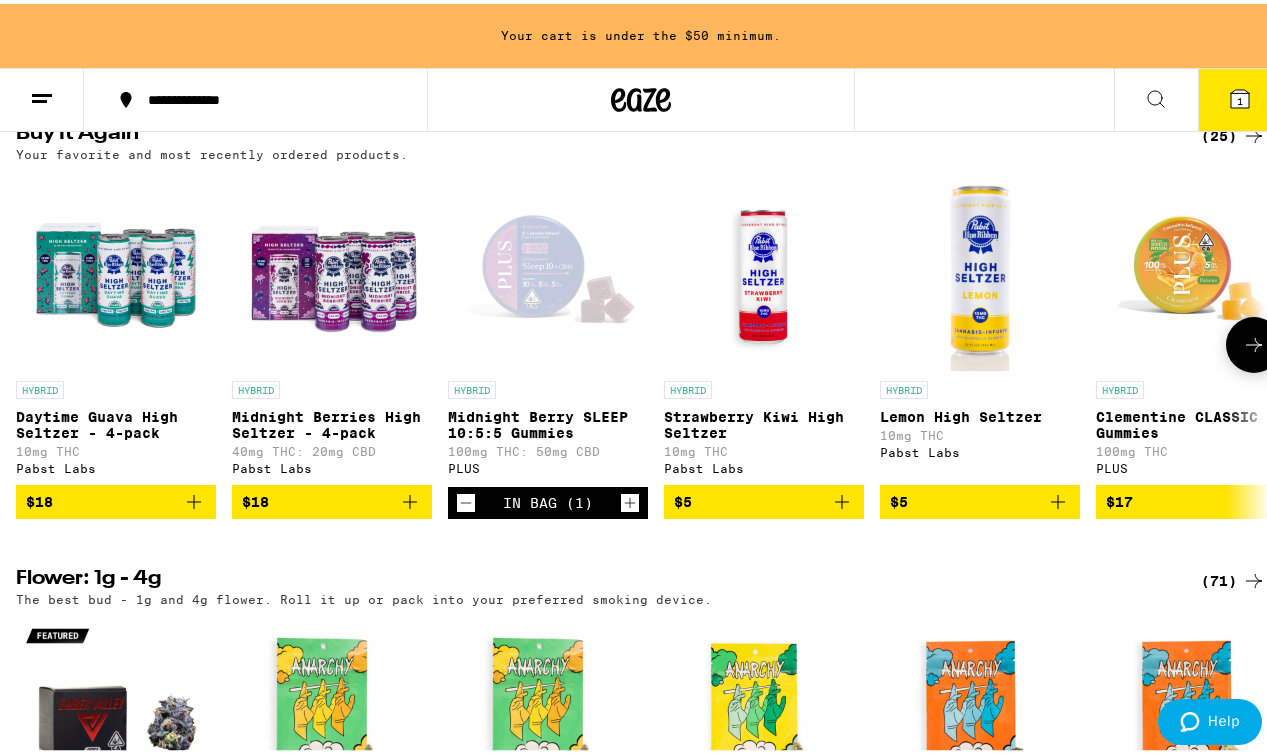 click 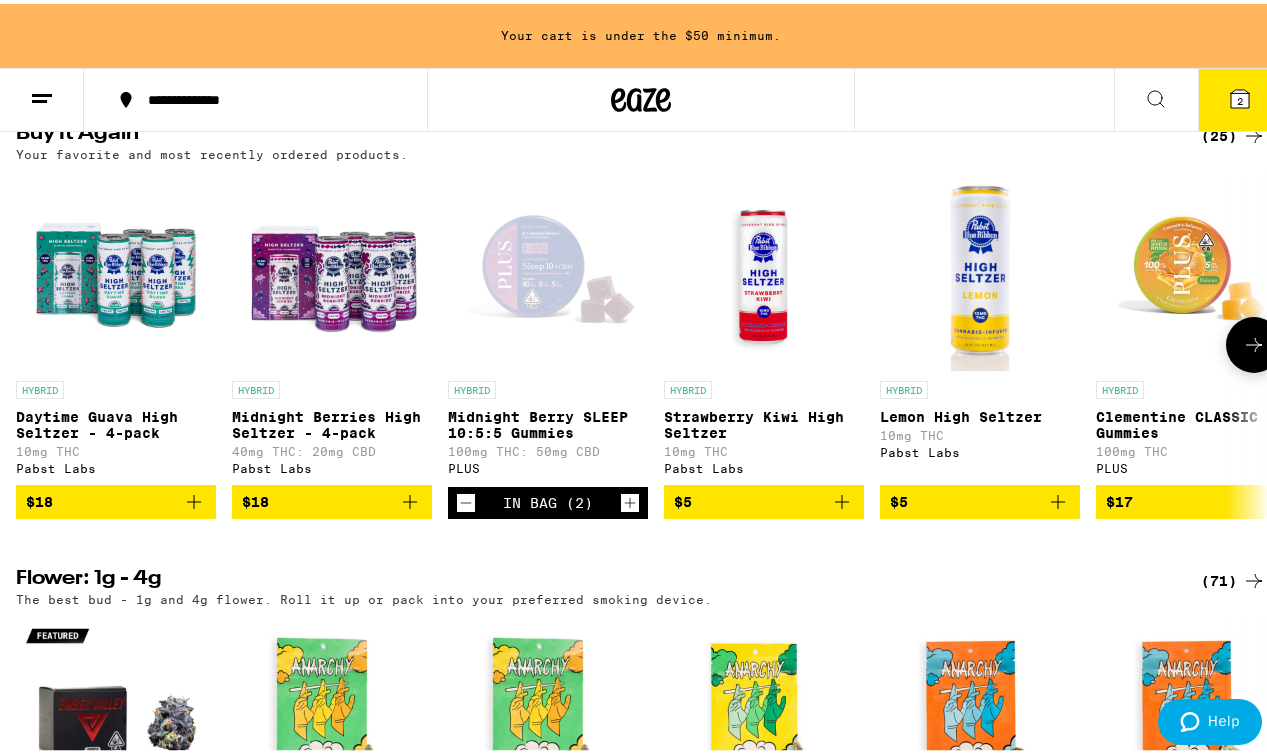 click 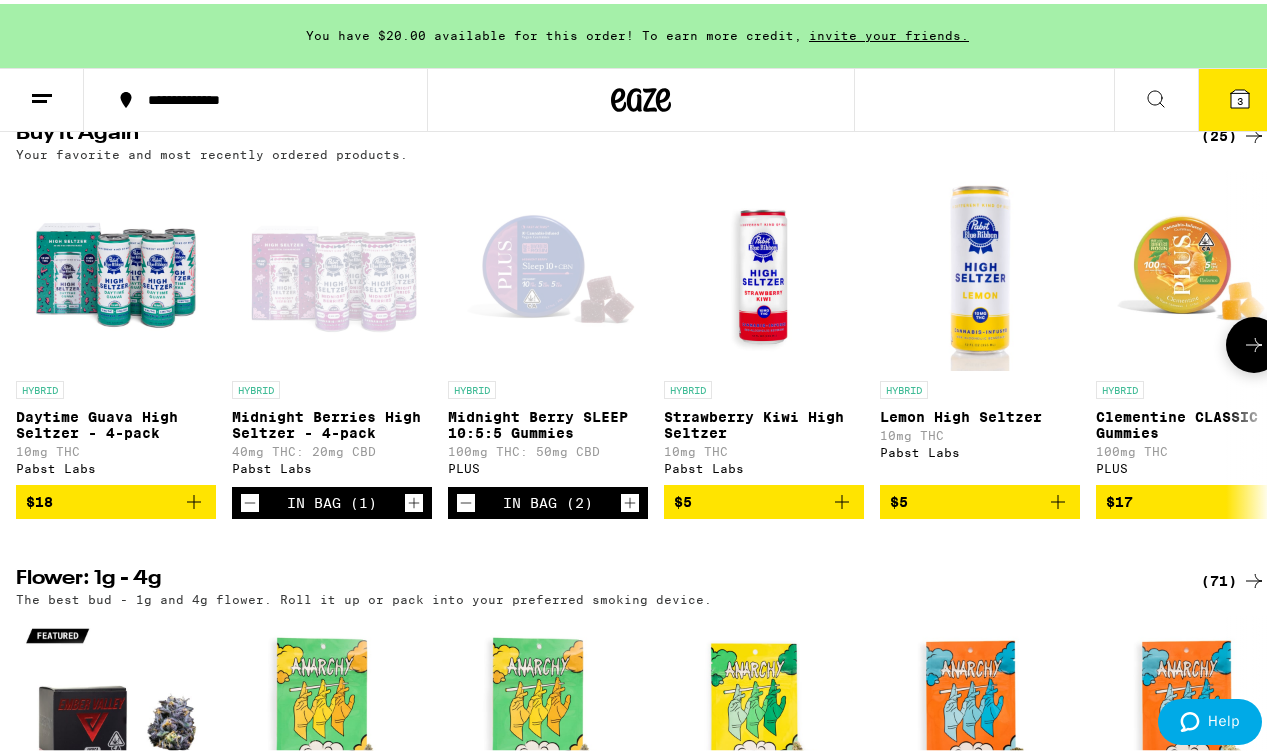 click 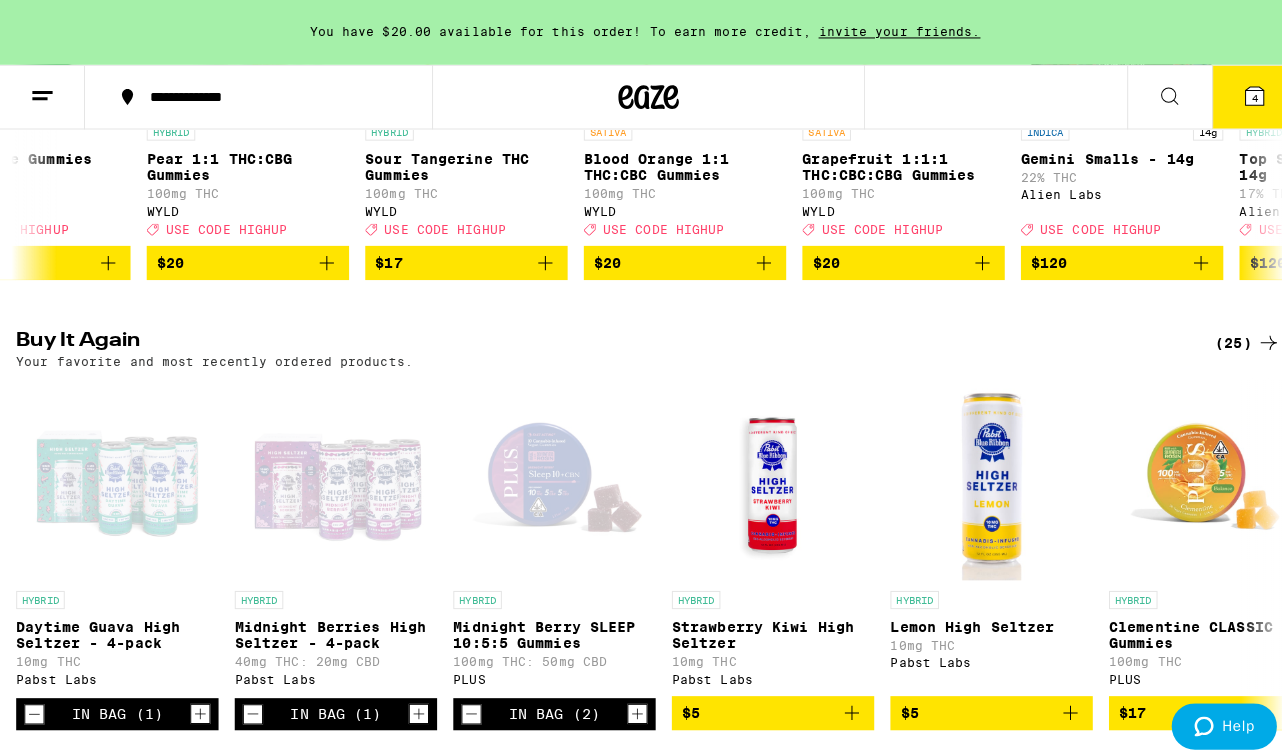 scroll, scrollTop: 385, scrollLeft: 0, axis: vertical 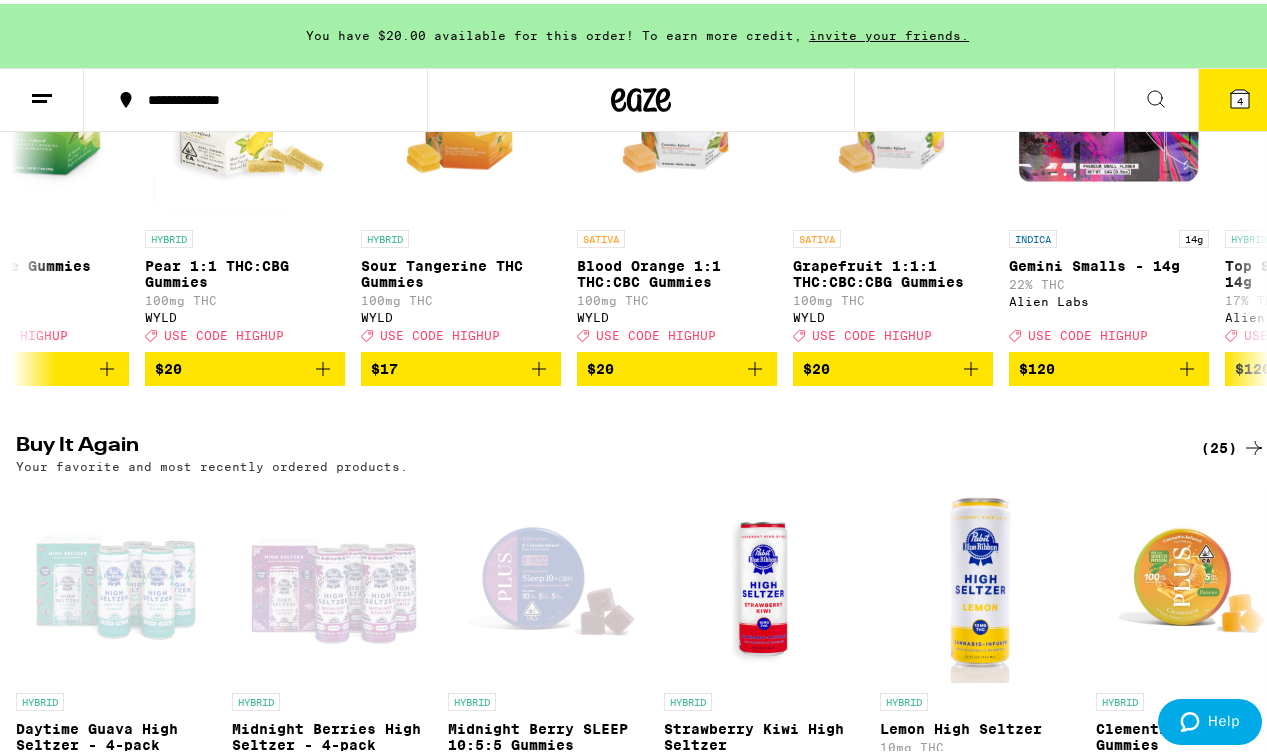 click on "4" at bounding box center (1240, 96) 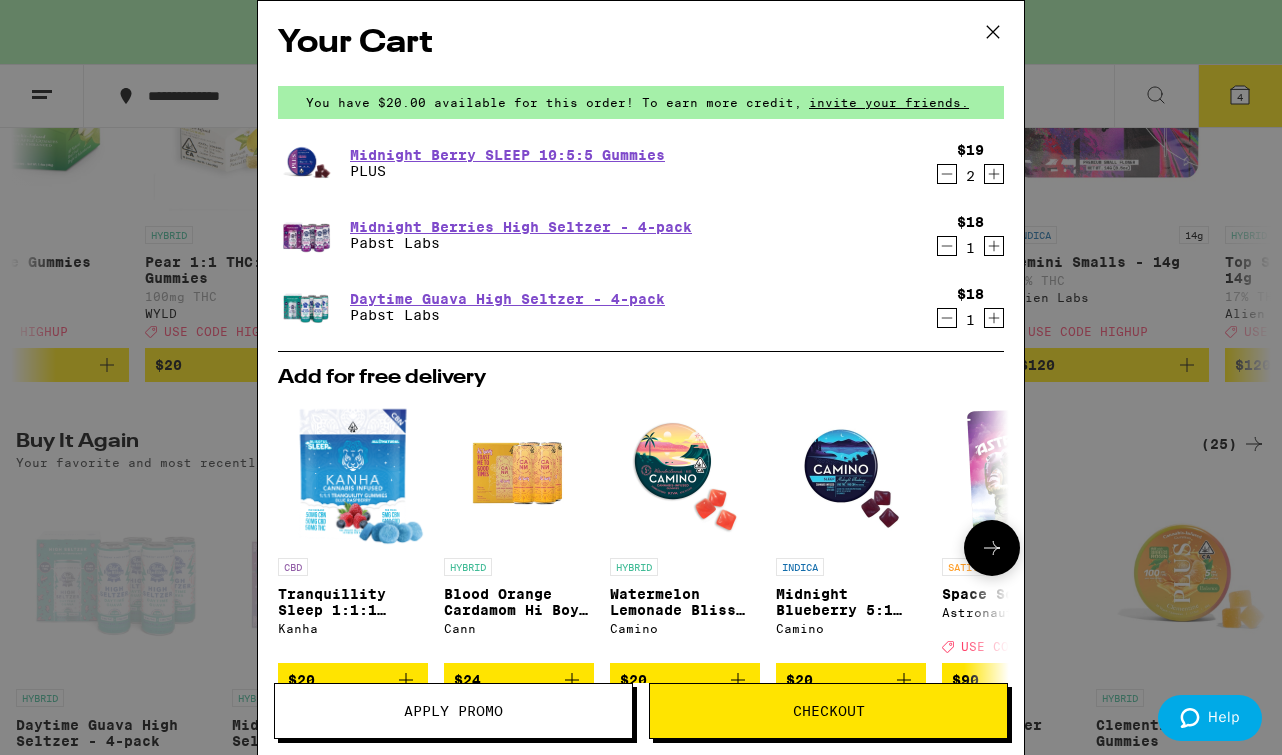 scroll, scrollTop: 0, scrollLeft: 0, axis: both 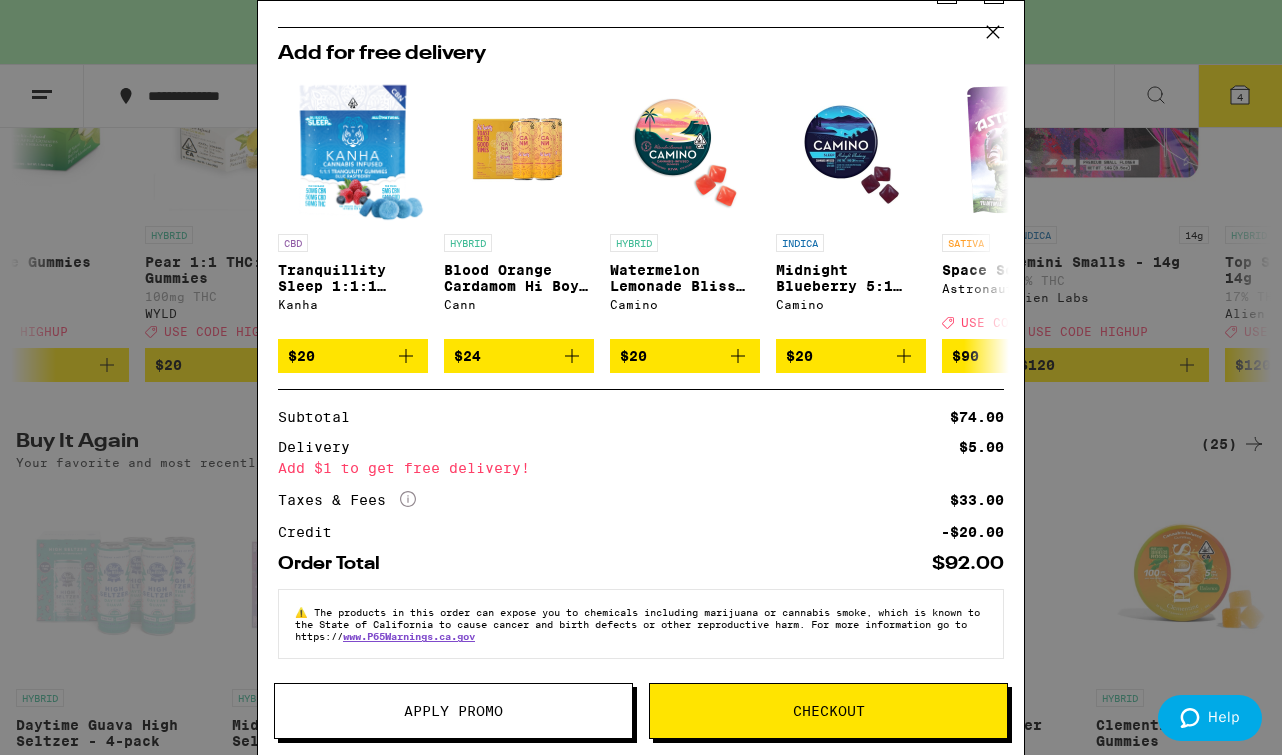click on "Your Cart You have $20.00 available for this order! To earn more credit, invite your friends. Midnight Berry SLEEP [TIME] Gummies PLUS $19 2 Midnight Berries High Seltzer - 4-pack Pabst Labs $18 1 Daytime Guava High Seltzer - 4-pack Pabst Labs $18 1 Add for free delivery CBD Tranquillity Sleep [RATIO] Gummies Kanha $20 HYBRID Blood Orange Cardamom Hi Boy 4-Pack Cann $24 HYBRID Watermelon Lemonade Bliss Gummies Camino $20 INDICA Midnight Blueberry [RATIO] Sleep Gummies Camino $20 SATIVA 28g Space Sour - 28g Astronauts Deal Created with Sketch. USE CODE HIGHUP $90 INDICA 3.5g Melted Strawberries - 3.5g Ember Valley Deal Created with Sketch. USE CODE 35OFF $50 HYBRID 3.5g Zerealz - 3.5g Ember Valley Deal Created with Sketch. USE CODE 35OFF $50 INDICA 3.5g Brain Dead - 3.5g CAM Deal Created with Sketch. USE CODE HIGHUP $60 SATIVA 3.5g Super Silver Haze - 3.5g CAM Deal Created with Sketch. USE CODE HIGHUP $60 INDICA 3.5g Banana OG - 3.5g Anarchy $12 Subtotal $74.00 Delivery $5.00 Add $1 to get free delivery!" at bounding box center [641, 377] 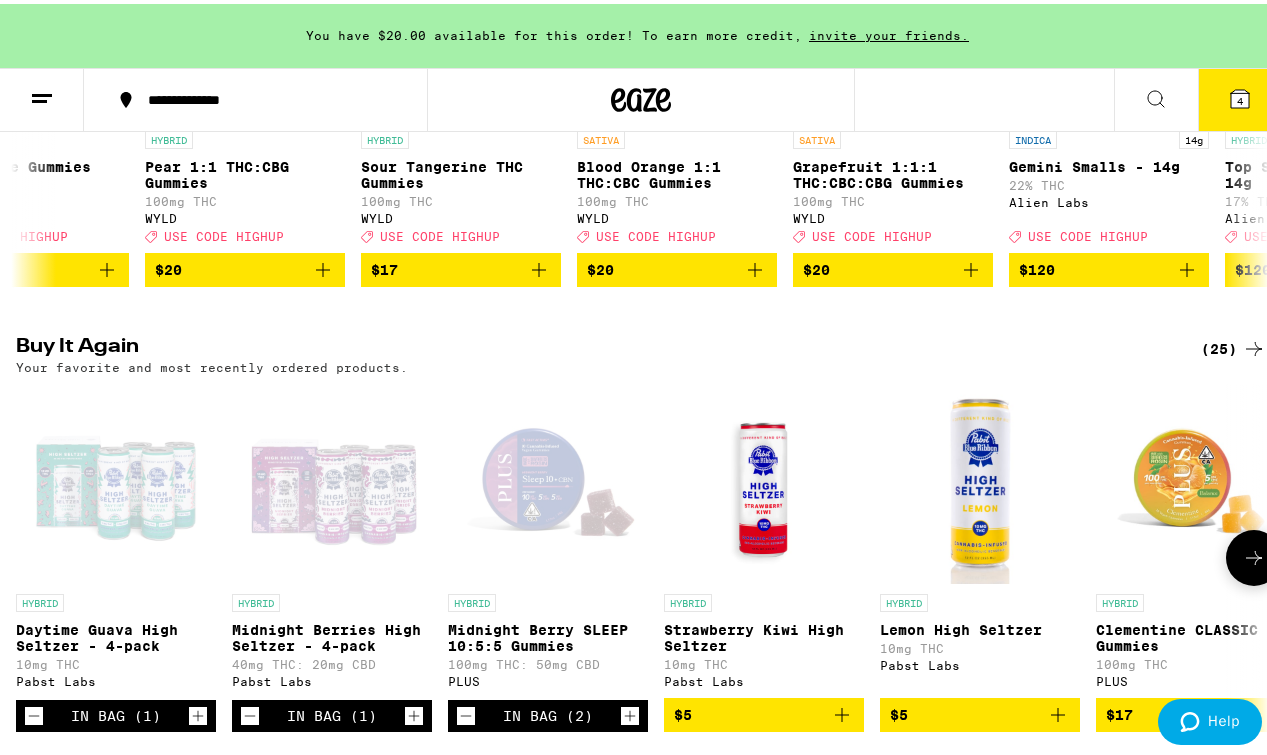 scroll, scrollTop: 616, scrollLeft: 0, axis: vertical 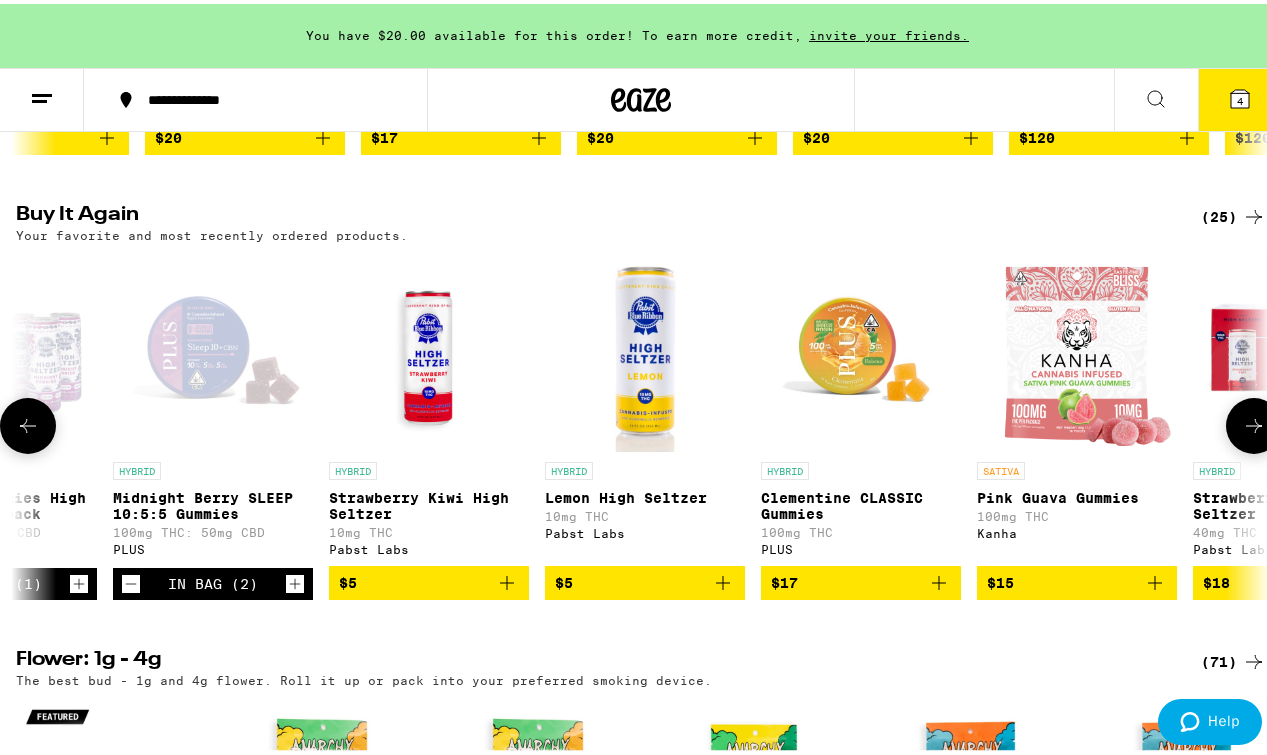 click on "$17" at bounding box center (861, 579) 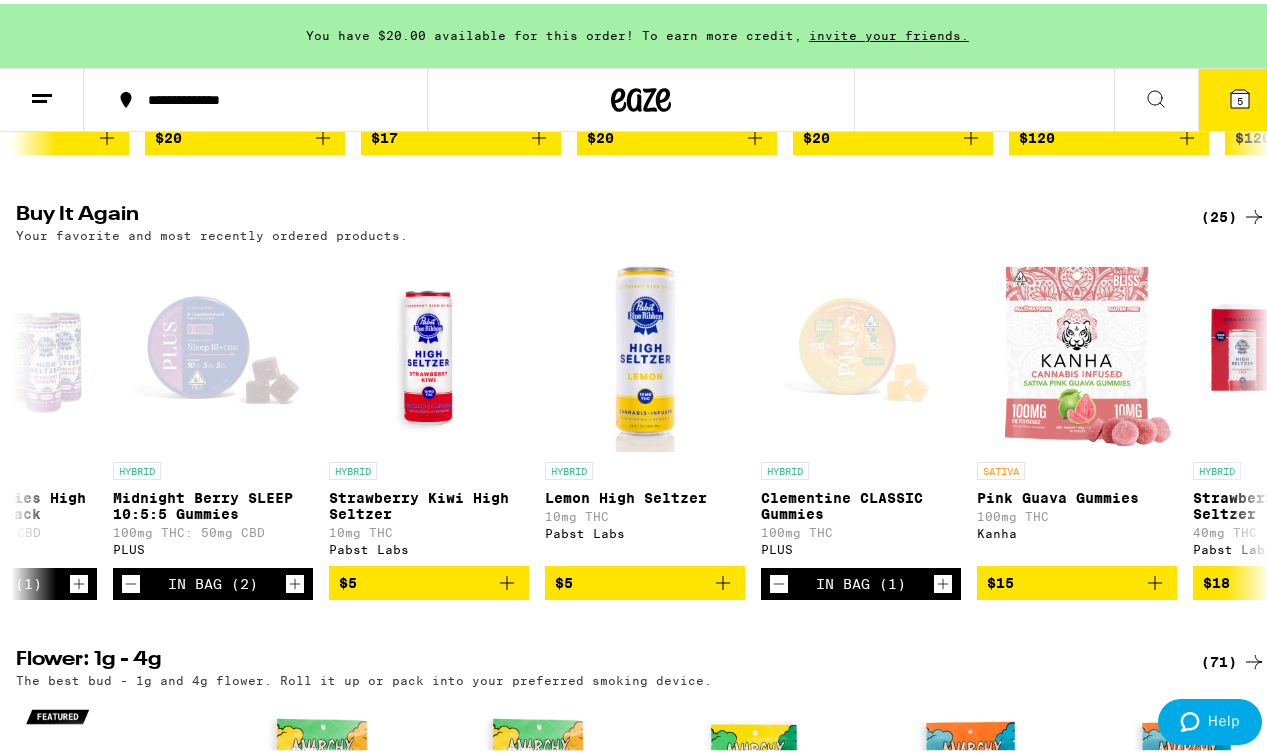 scroll, scrollTop: 0, scrollLeft: 0, axis: both 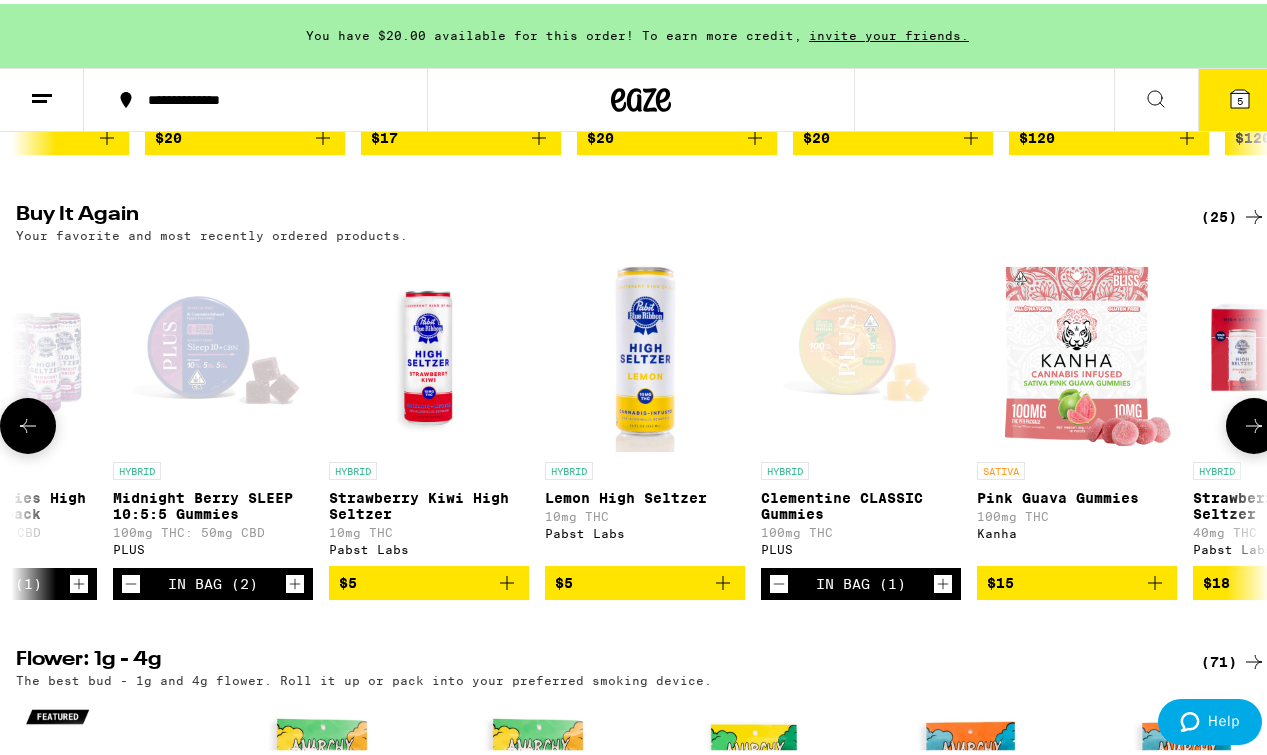 click 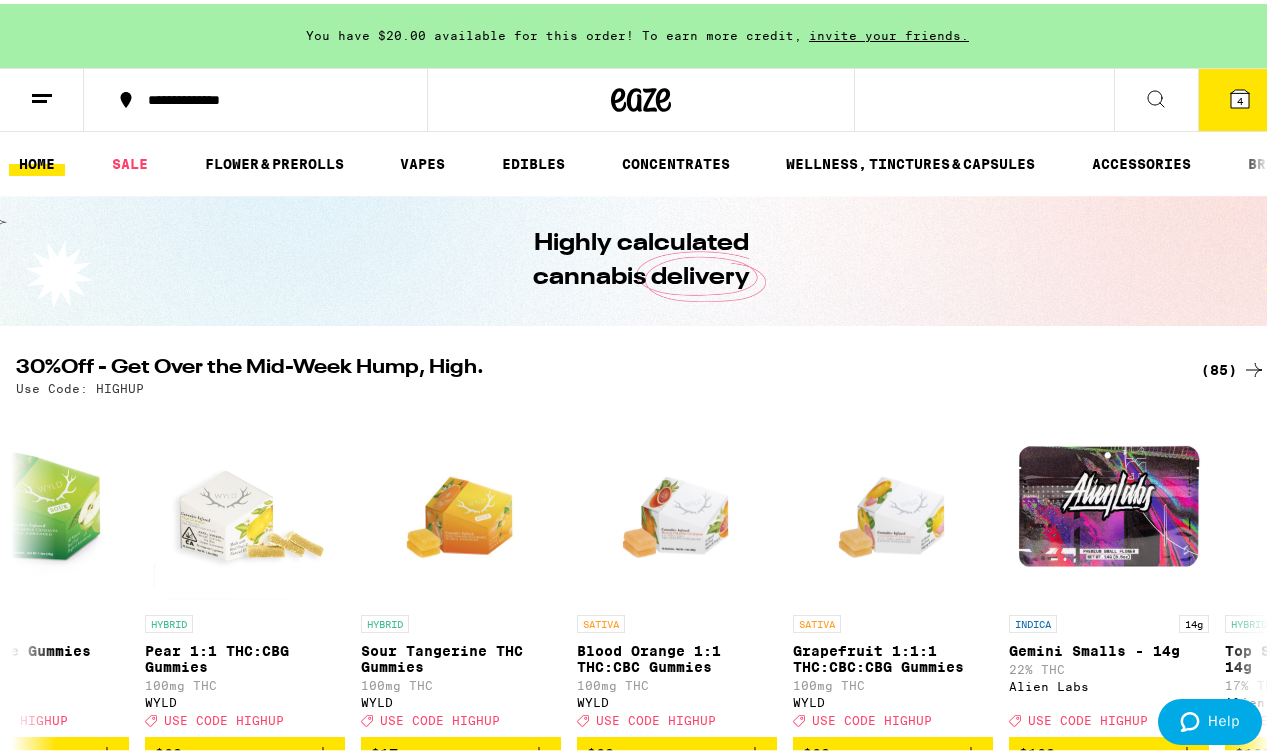 scroll, scrollTop: 0, scrollLeft: 0, axis: both 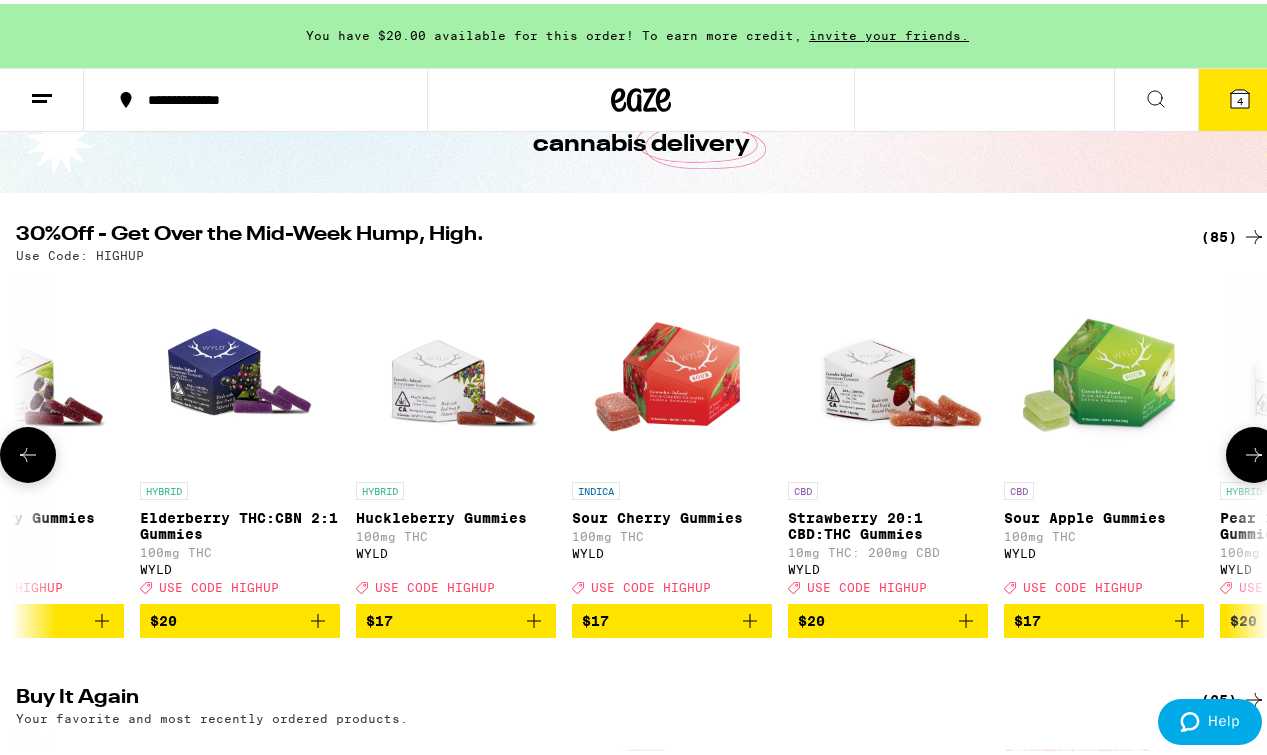 click on "$17" at bounding box center (672, 617) 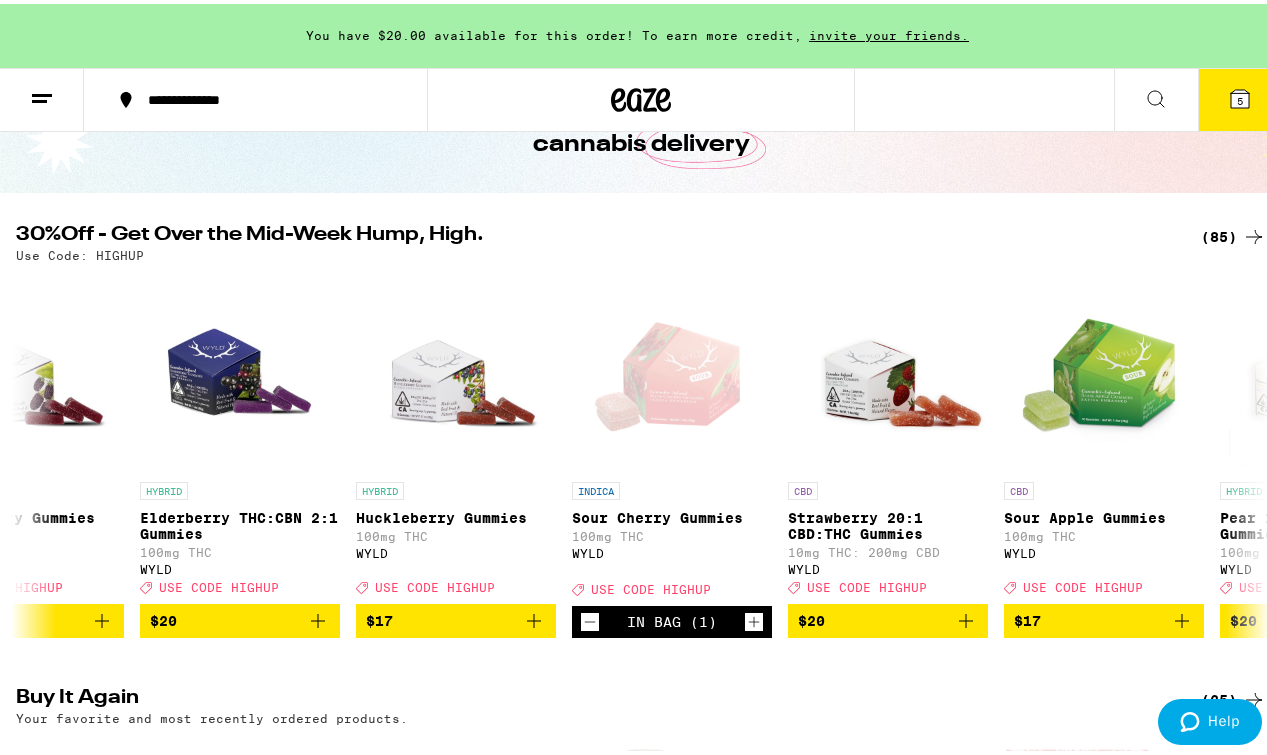 click on "5" at bounding box center [1240, 96] 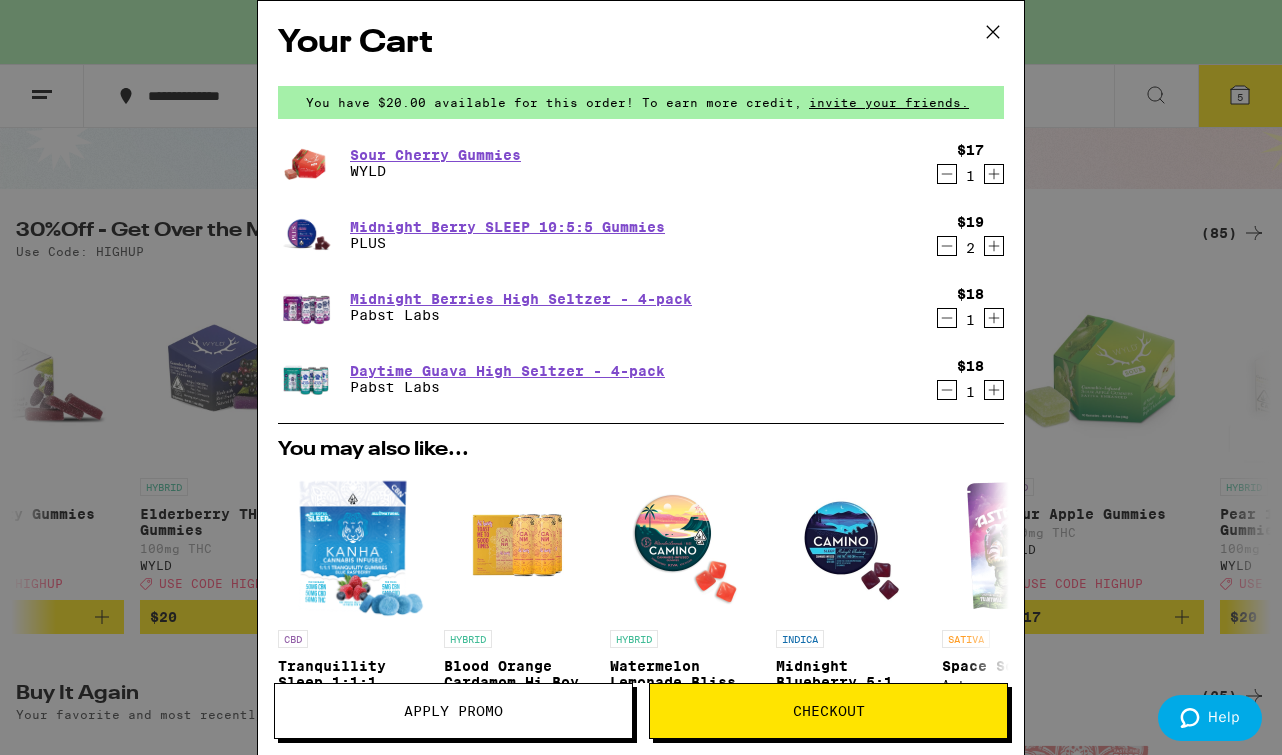 click on "Apply Promo" at bounding box center (453, 711) 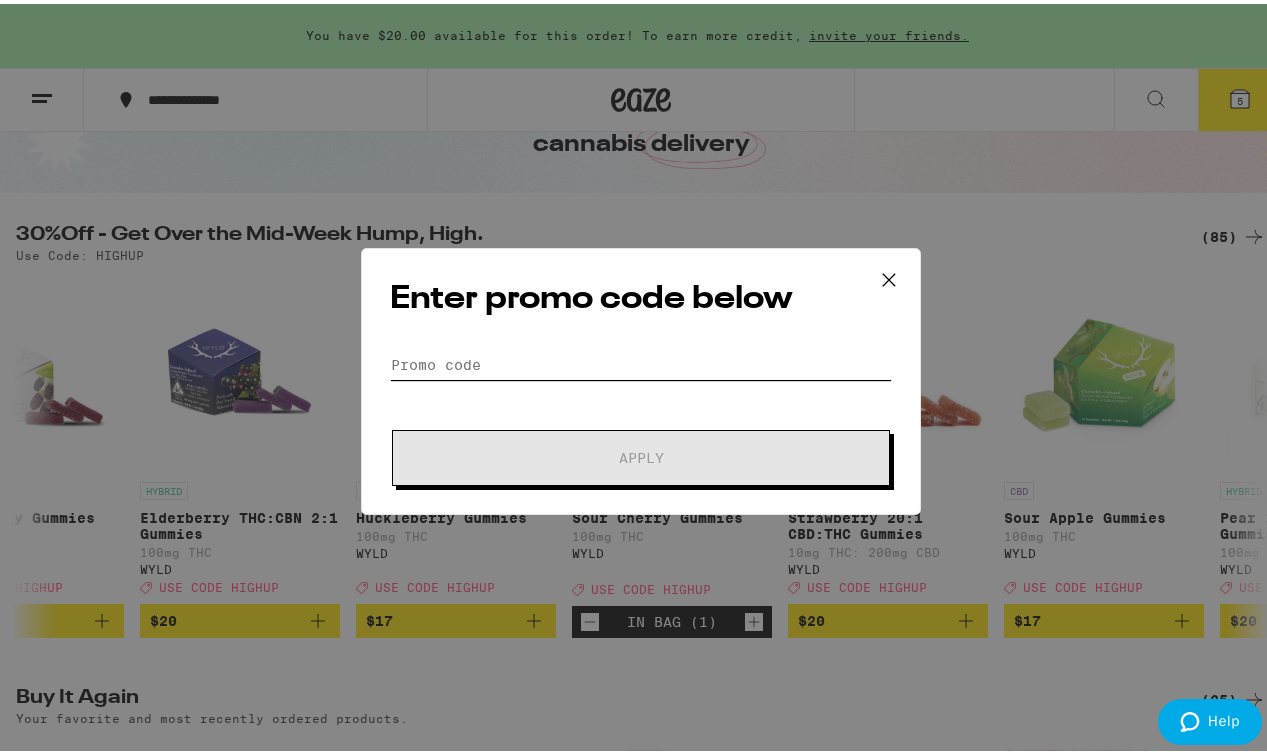 click on "Promo Code" at bounding box center (641, 361) 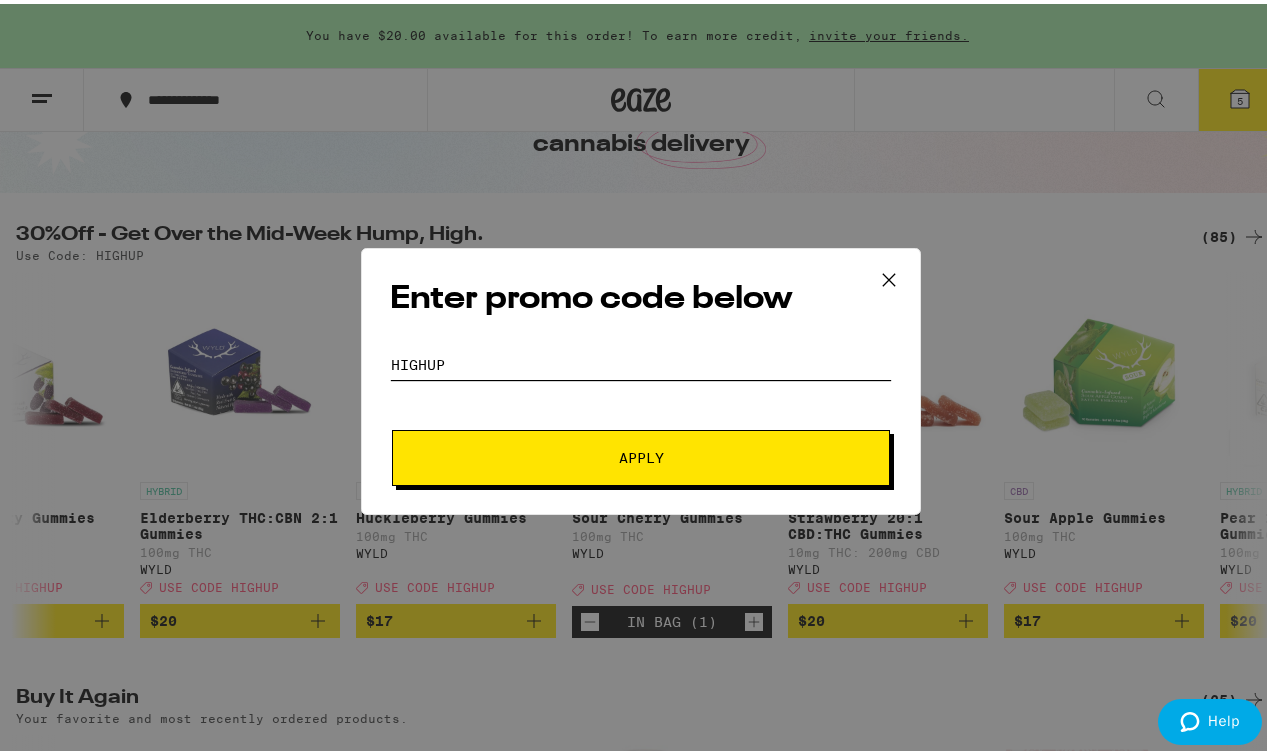 type on "highup" 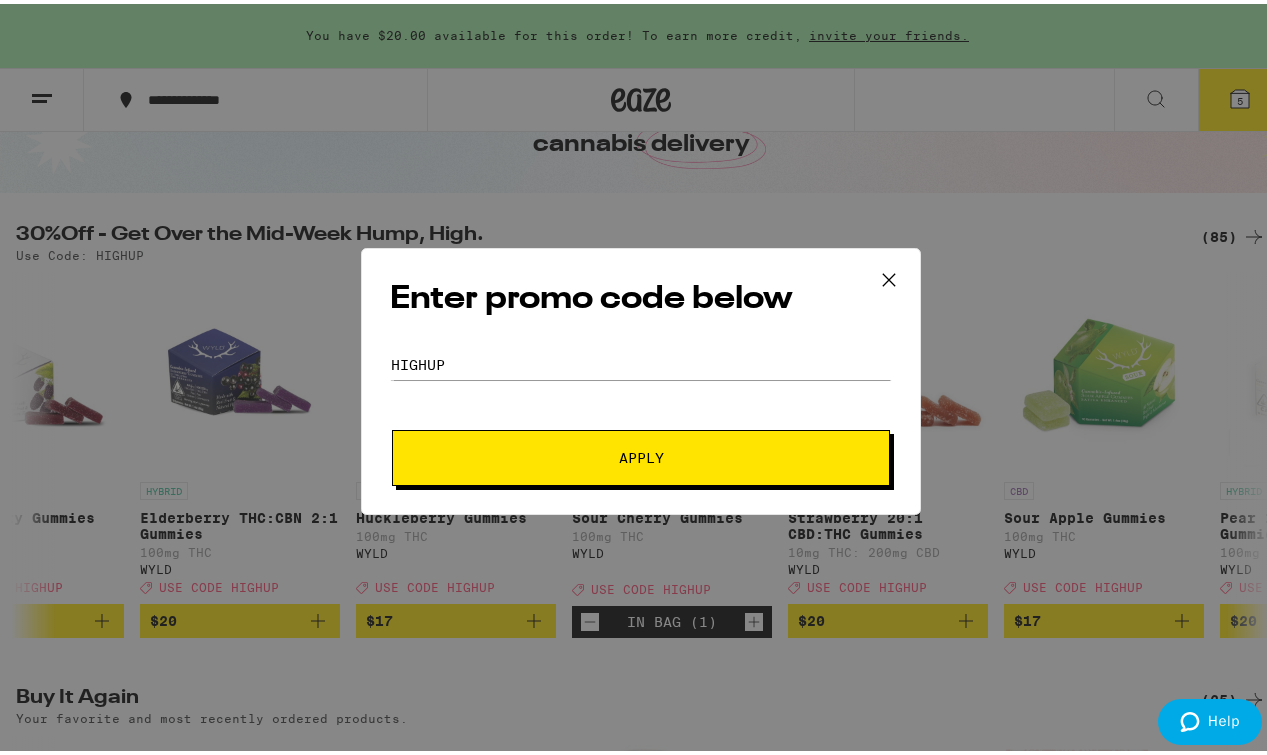 click on "Apply" at bounding box center [641, 454] 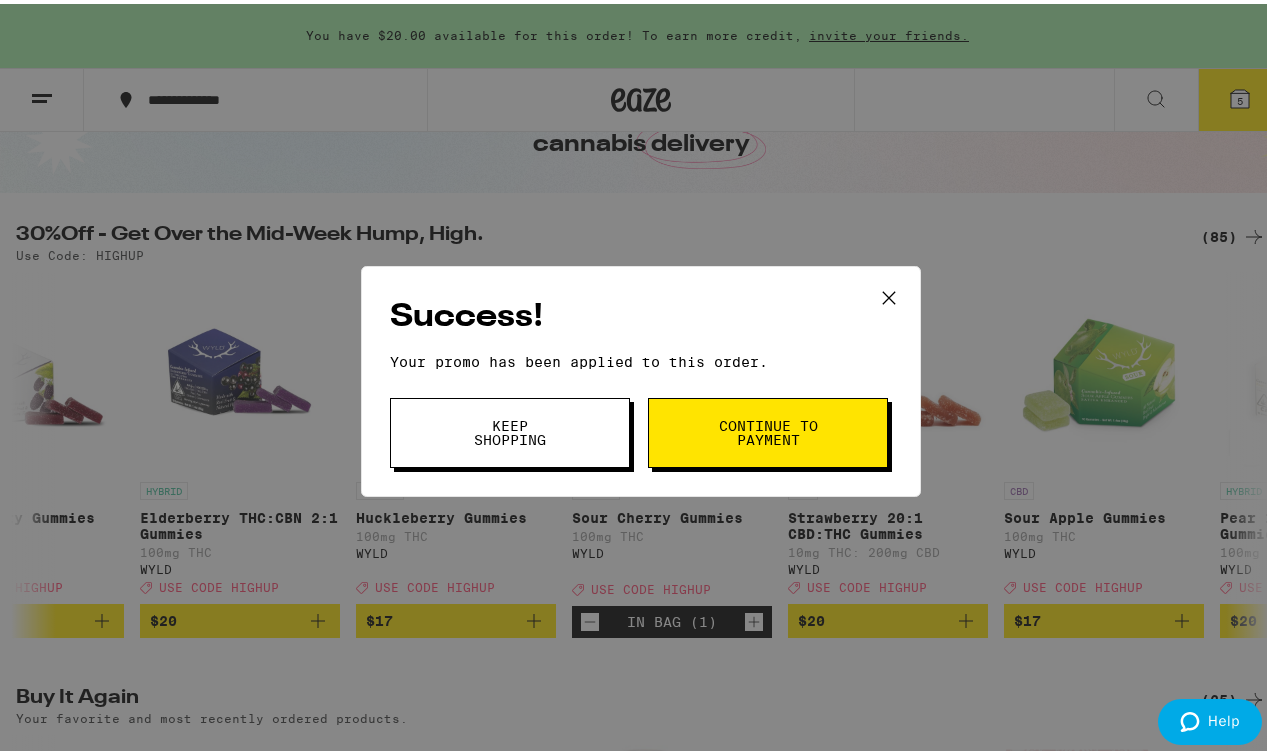 click on "Continue to payment" at bounding box center [768, 429] 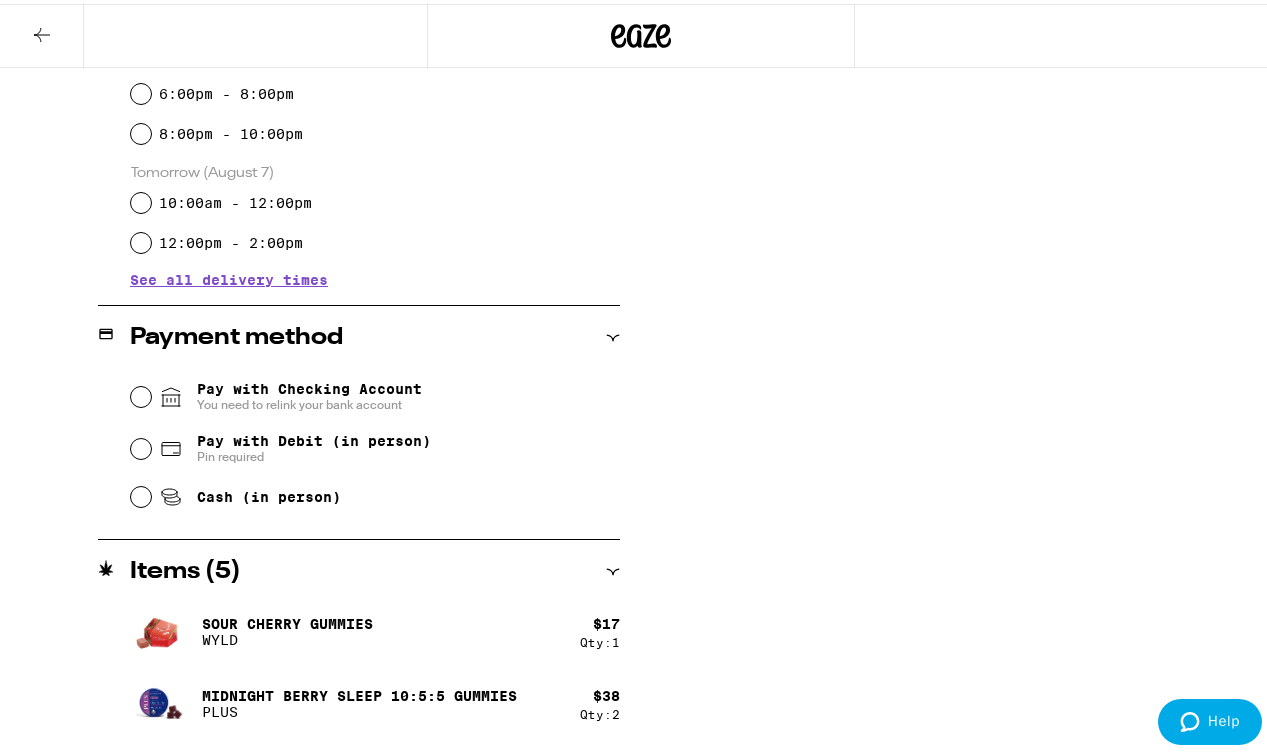 scroll, scrollTop: 650, scrollLeft: 0, axis: vertical 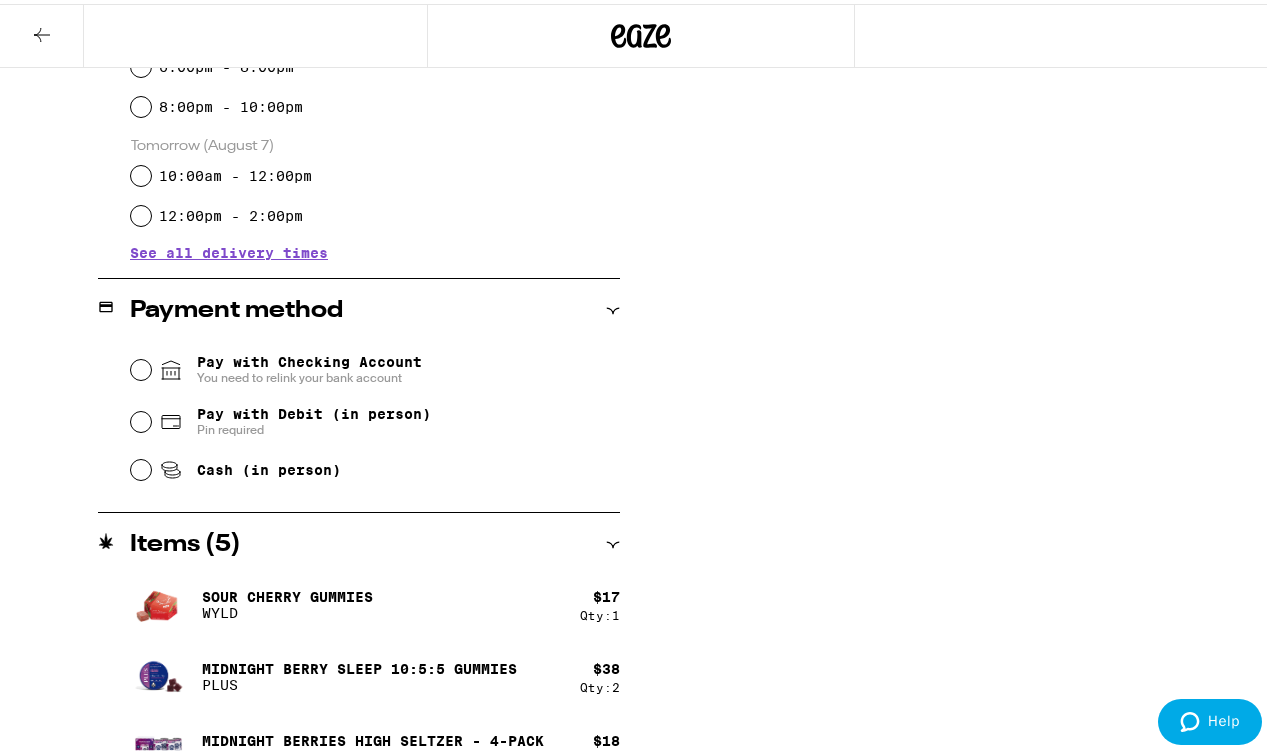 click on "Pay with Debit (in person) Pin required" at bounding box center [141, 418] 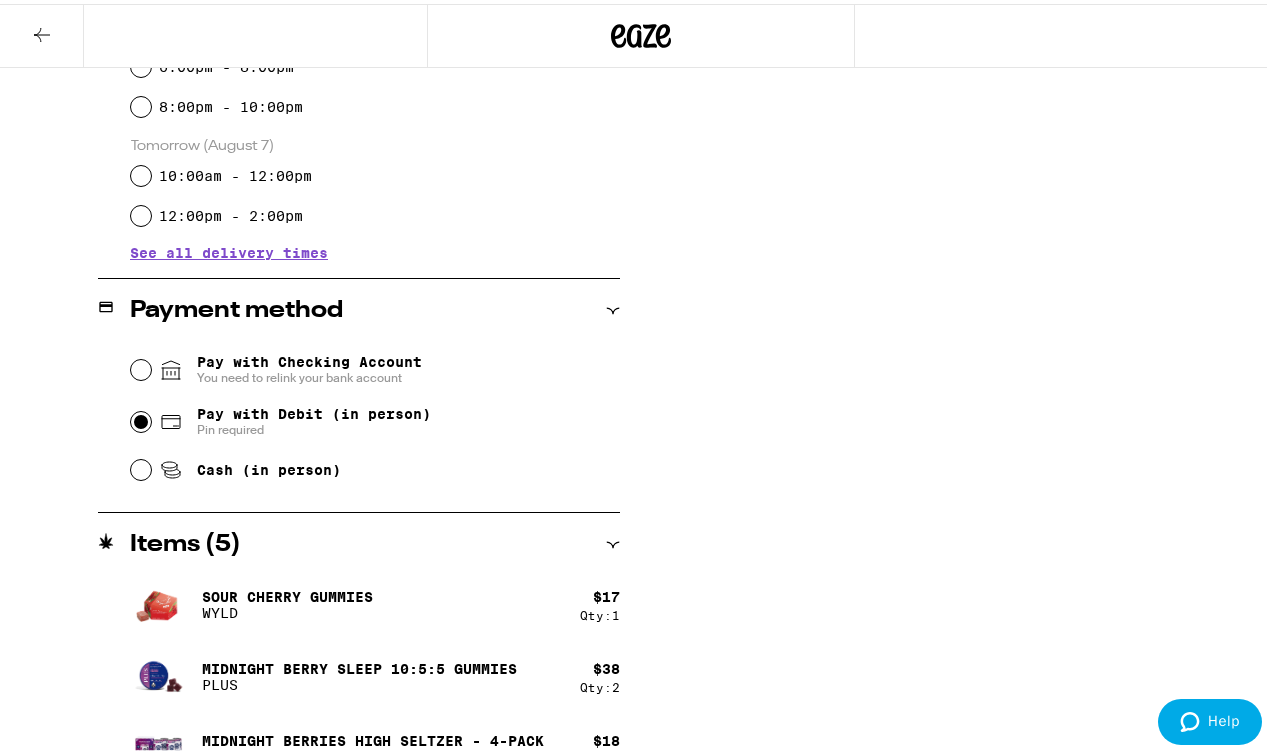 radio on "true" 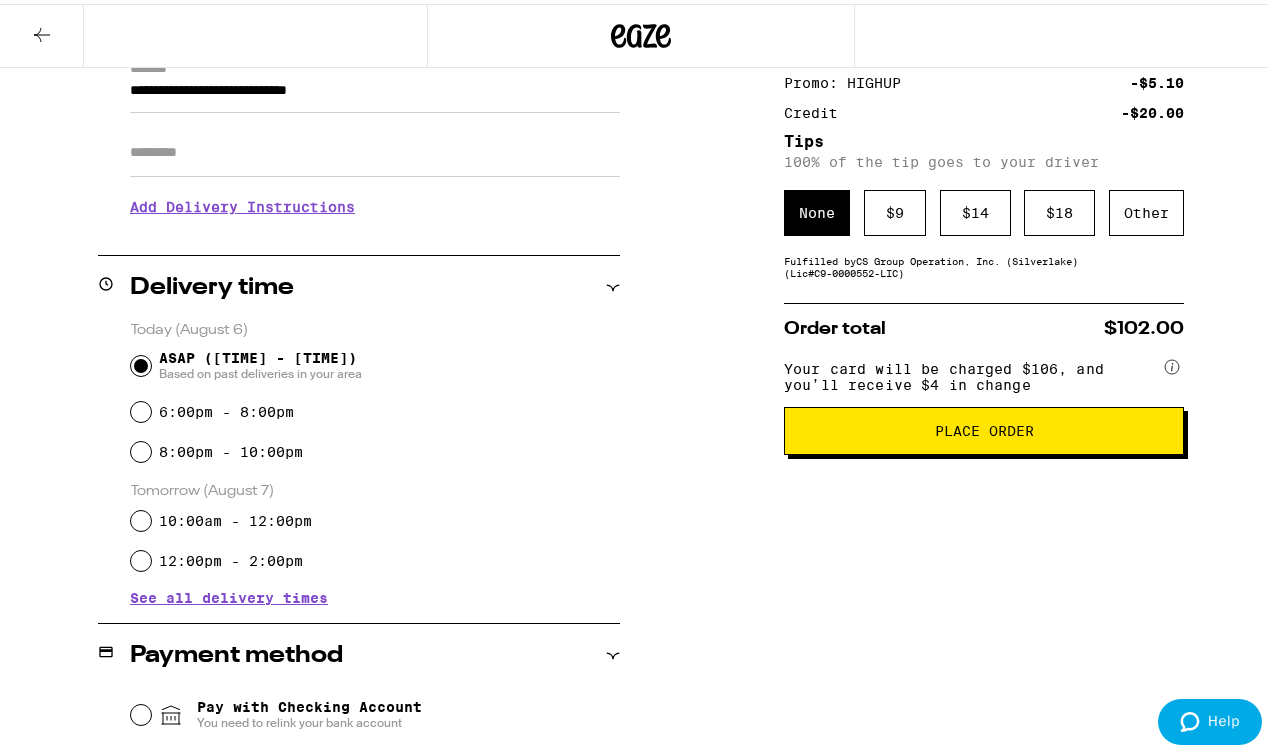 scroll, scrollTop: 298, scrollLeft: 0, axis: vertical 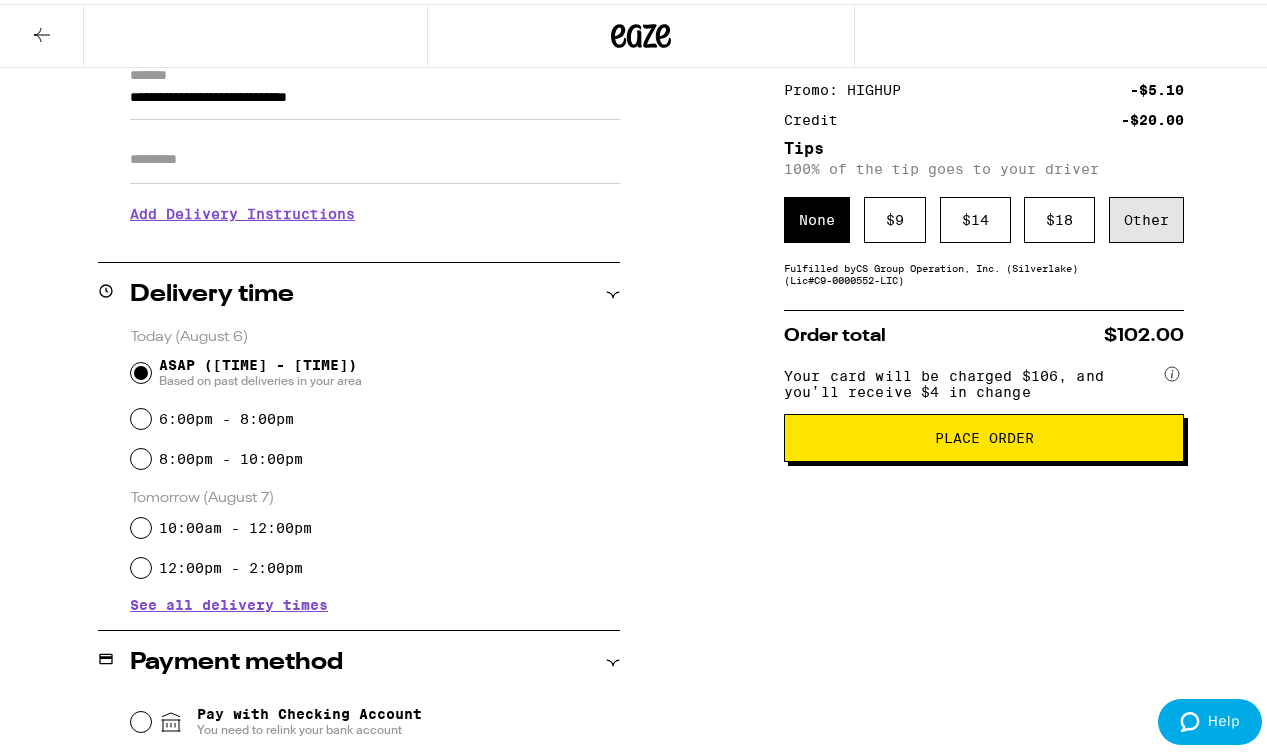 click on "Other" at bounding box center [1146, 216] 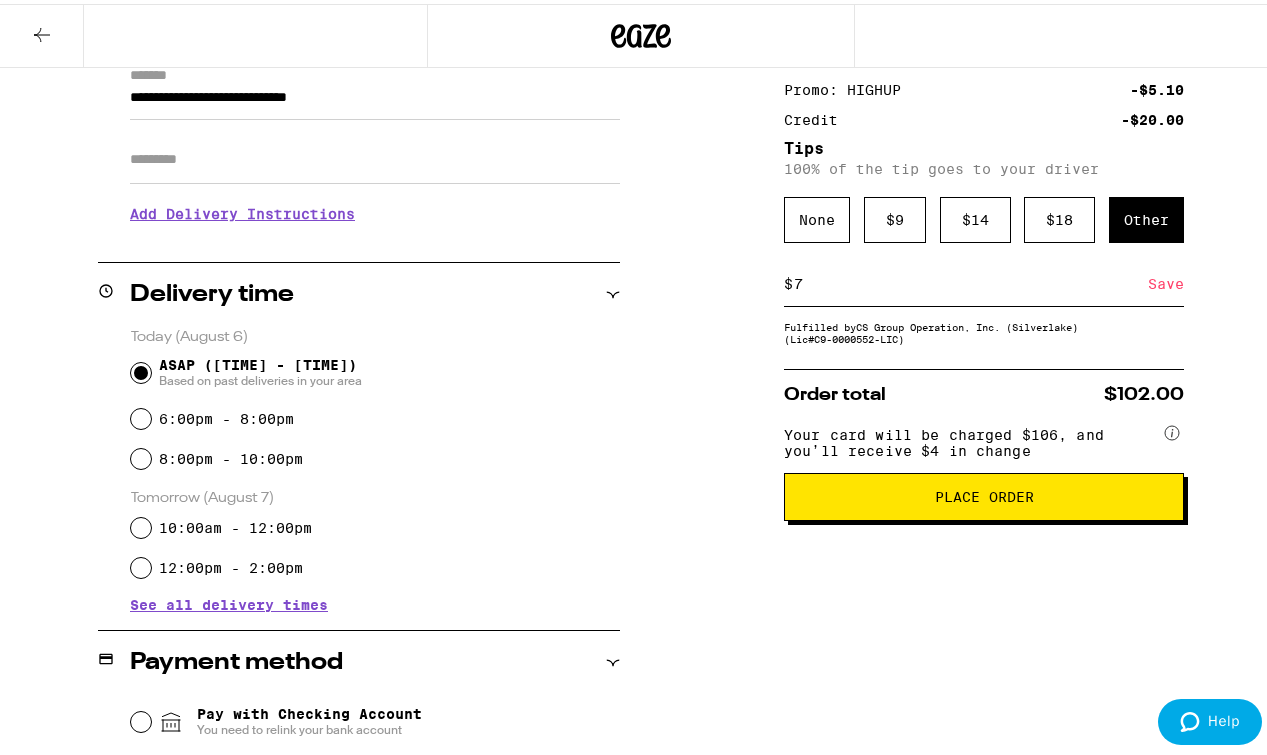 type on "7" 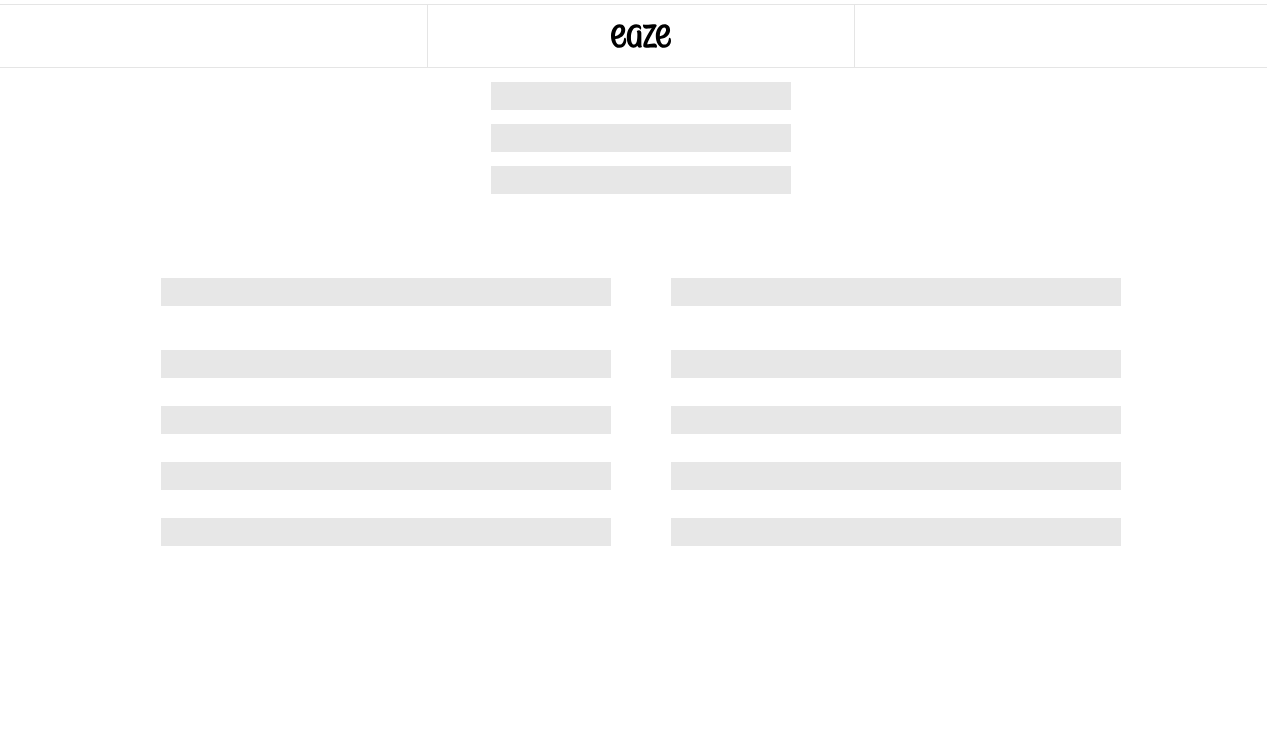 scroll, scrollTop: 0, scrollLeft: 0, axis: both 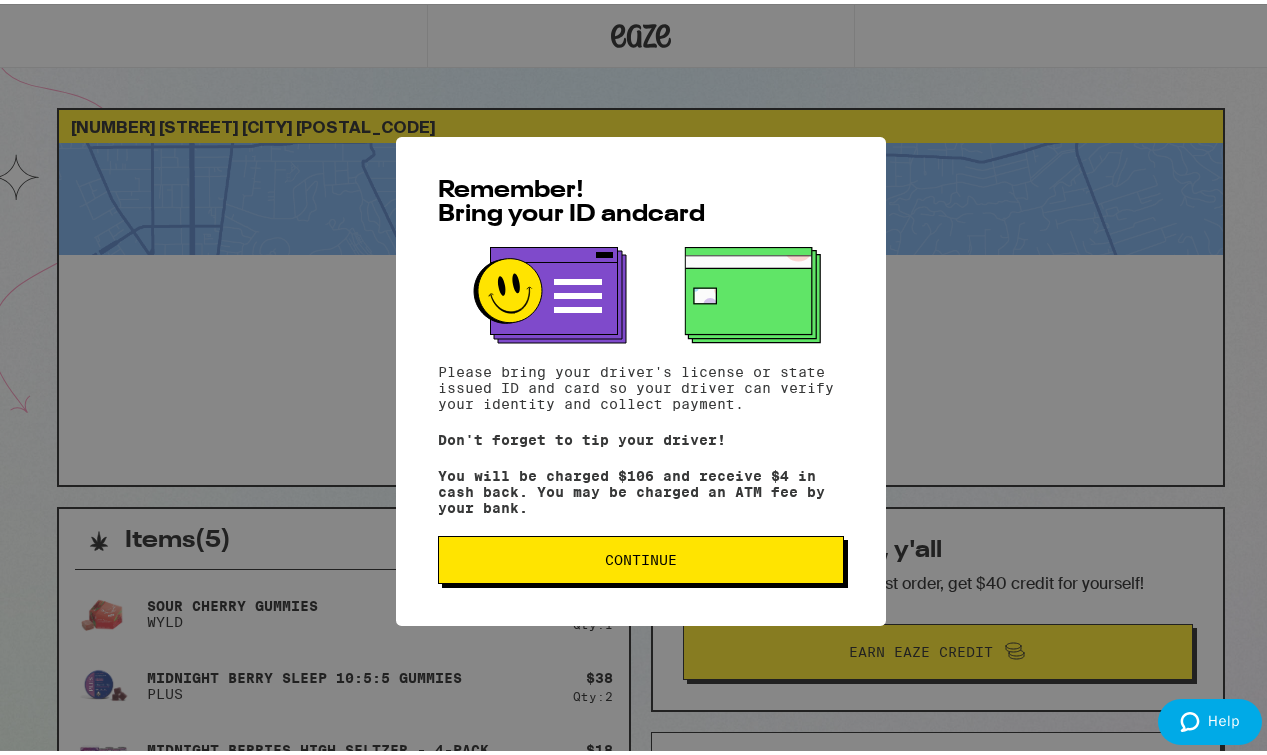 drag, startPoint x: 627, startPoint y: 551, endPoint x: 808, endPoint y: 560, distance: 181.22362 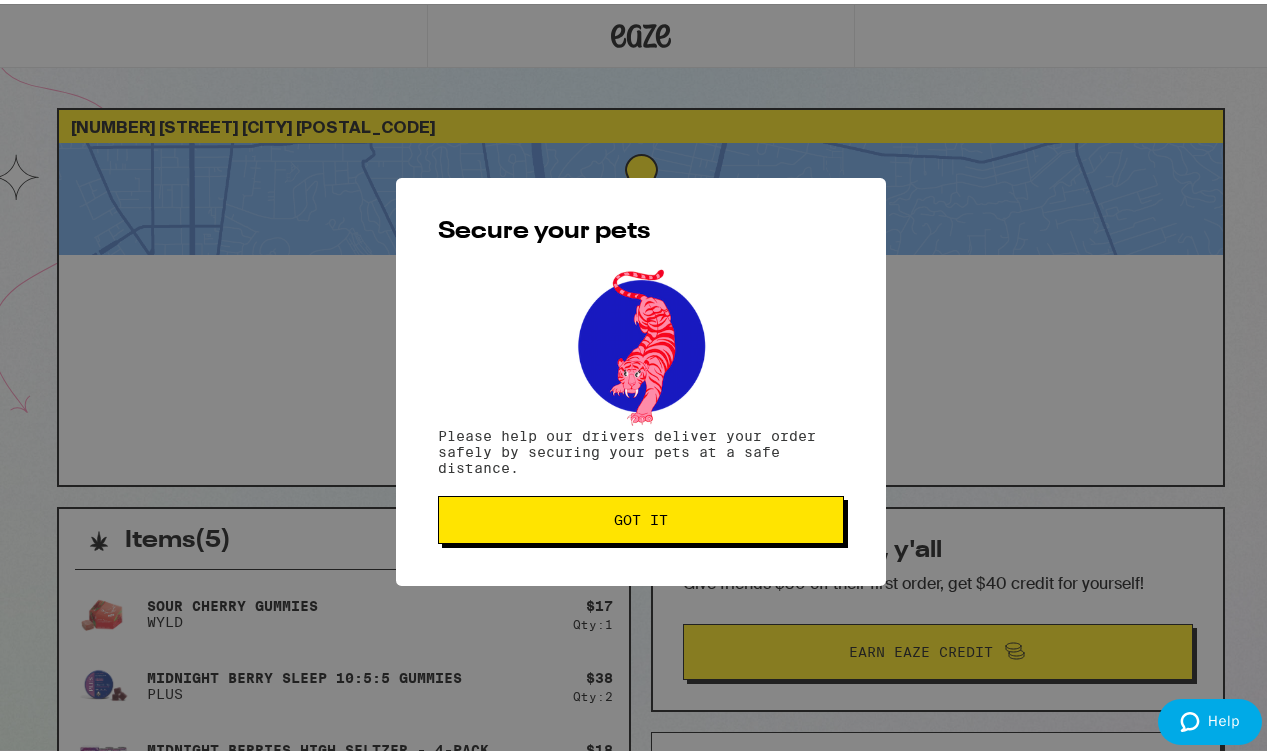 click on "Got it" at bounding box center (641, 516) 